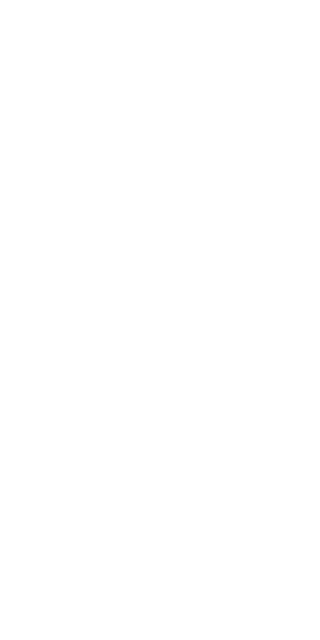 scroll, scrollTop: 0, scrollLeft: 0, axis: both 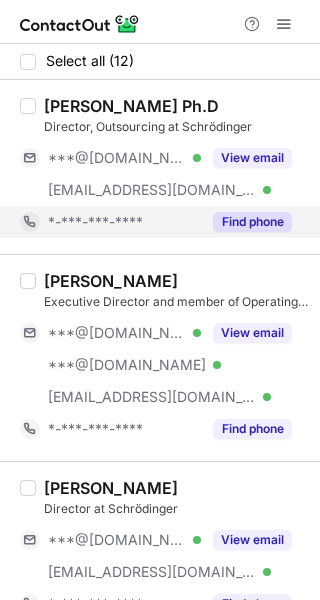 click on "Find phone" at bounding box center (252, 222) 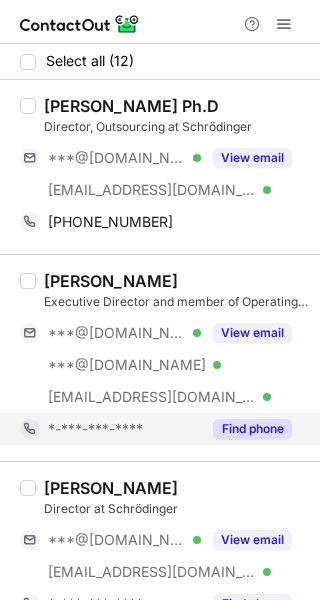 click on "Find phone" at bounding box center (252, 429) 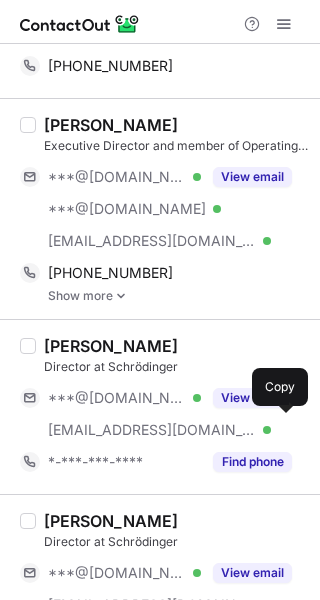 scroll, scrollTop: 177, scrollLeft: 0, axis: vertical 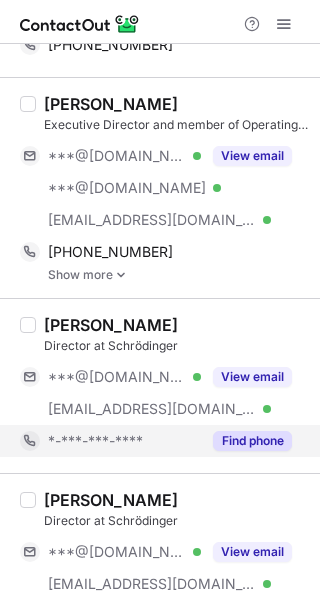 click on "Find phone" at bounding box center (252, 441) 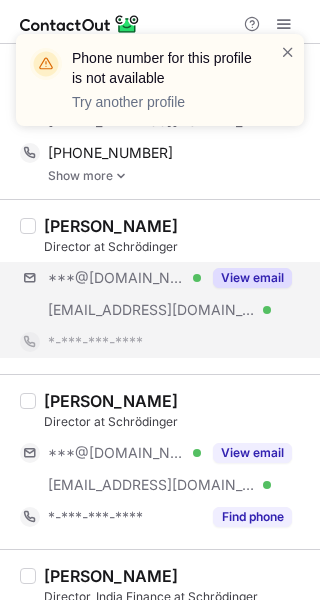 scroll, scrollTop: 330, scrollLeft: 0, axis: vertical 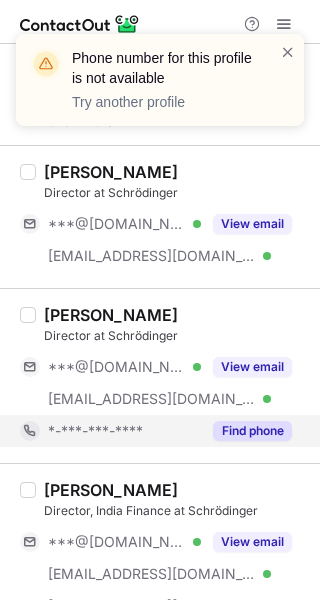 click on "[PERSON_NAME] Director at Schrödinger ***@[DOMAIN_NAME] Verified [EMAIL_ADDRESS][DOMAIN_NAME] Verified View email *-***-***-**** Find phone" at bounding box center [160, 375] 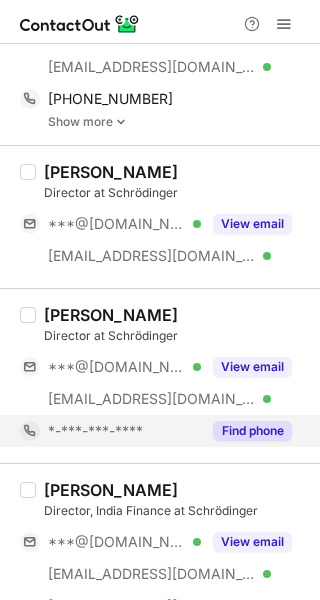 click on "Find phone" at bounding box center [252, 431] 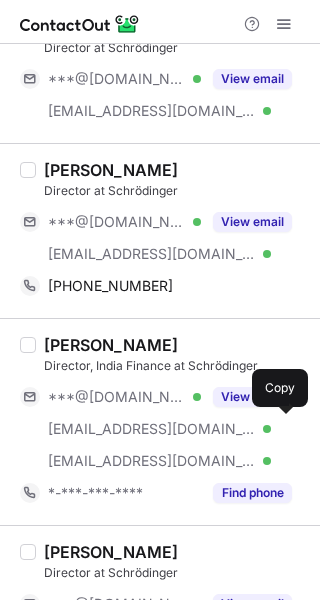 scroll, scrollTop: 540, scrollLeft: 0, axis: vertical 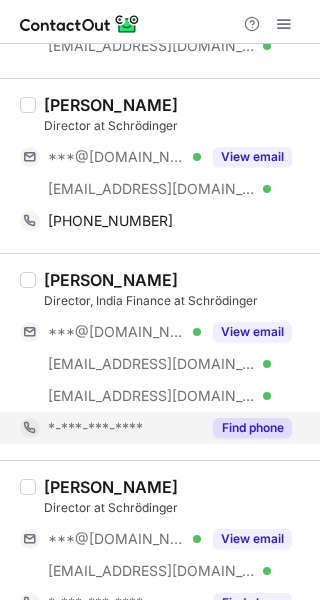 click on "Find phone" at bounding box center (252, 428) 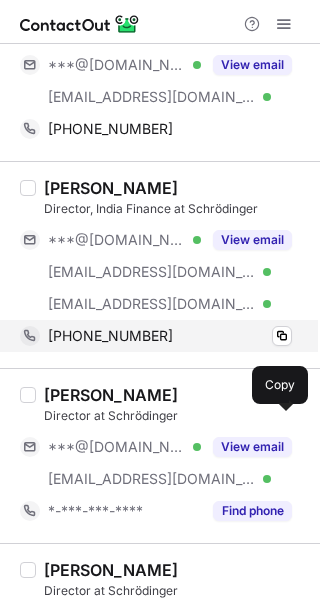 scroll, scrollTop: 669, scrollLeft: 0, axis: vertical 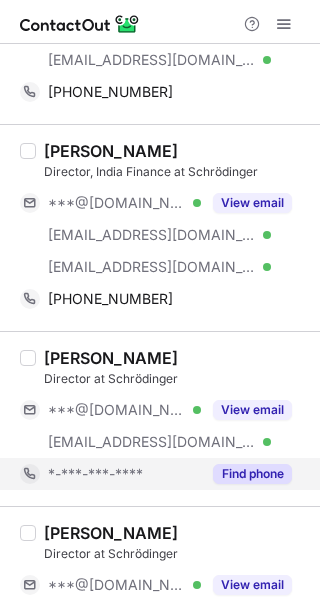 click on "Find phone" at bounding box center [252, 474] 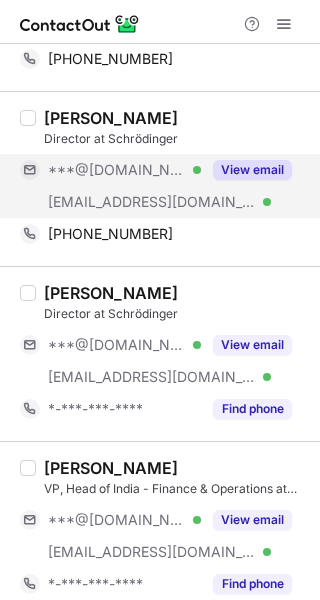 scroll, scrollTop: 946, scrollLeft: 0, axis: vertical 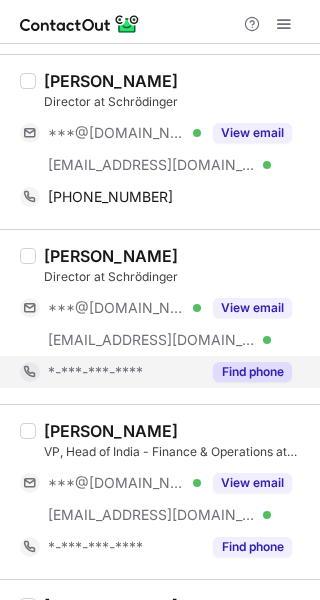 click on "Find phone" at bounding box center [252, 372] 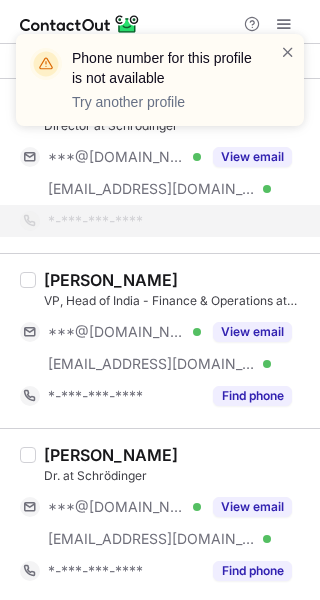 scroll, scrollTop: 1139, scrollLeft: 0, axis: vertical 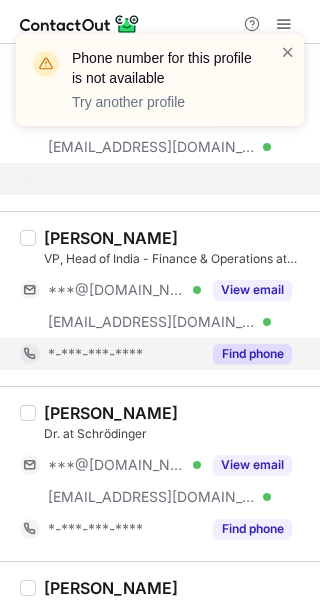 click on "Find phone" at bounding box center (252, 354) 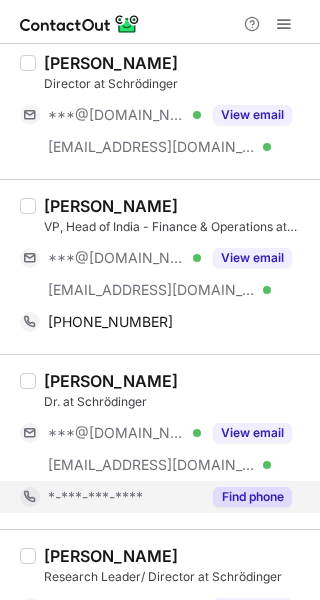 click on "Find phone" at bounding box center [252, 497] 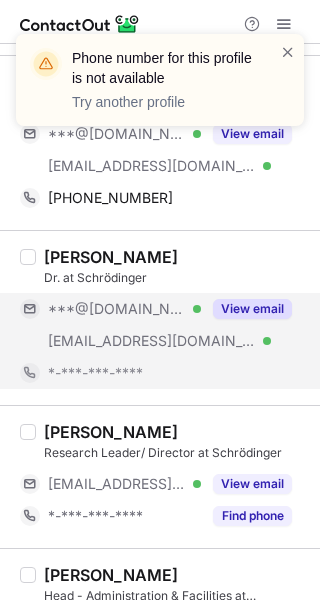 scroll, scrollTop: 1346, scrollLeft: 0, axis: vertical 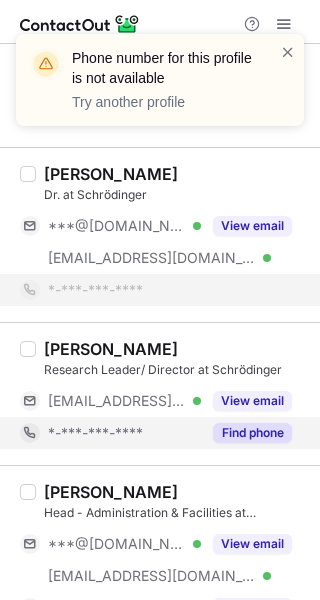 click on "Find phone" at bounding box center [252, 433] 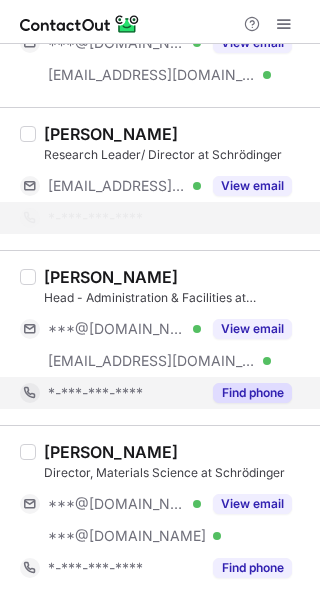 click on "Find phone" at bounding box center (252, 393) 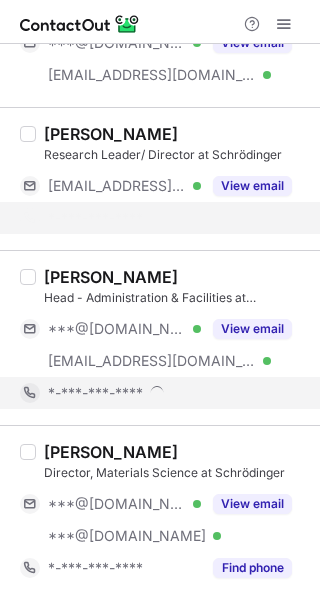 scroll, scrollTop: 1497, scrollLeft: 0, axis: vertical 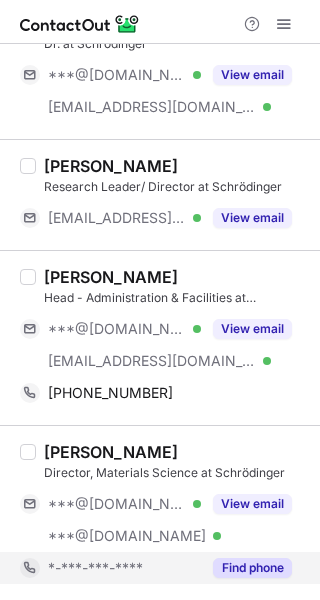 click on "Find phone" at bounding box center (252, 568) 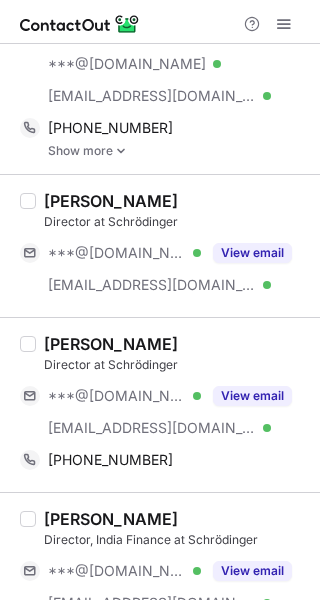 scroll, scrollTop: 0, scrollLeft: 0, axis: both 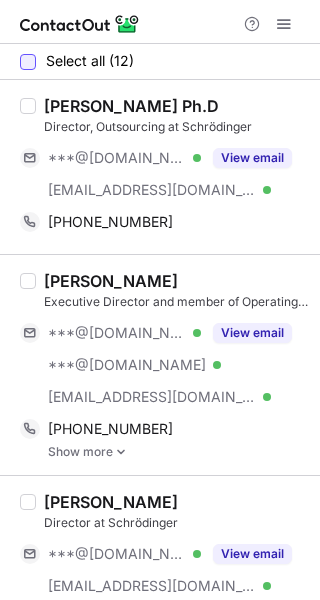 click at bounding box center (28, 62) 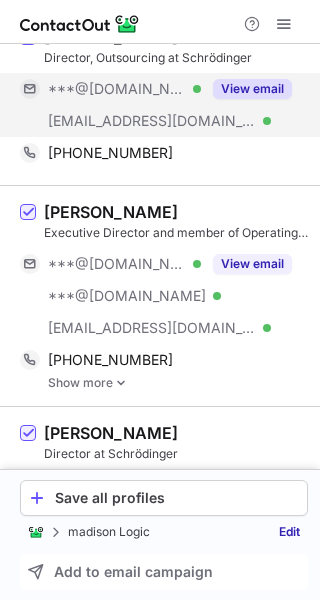 scroll, scrollTop: 90, scrollLeft: 0, axis: vertical 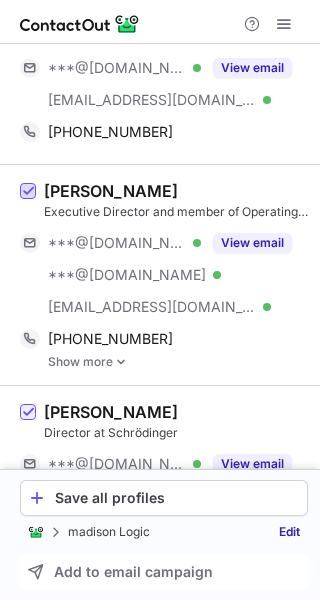 click at bounding box center [28, 192] 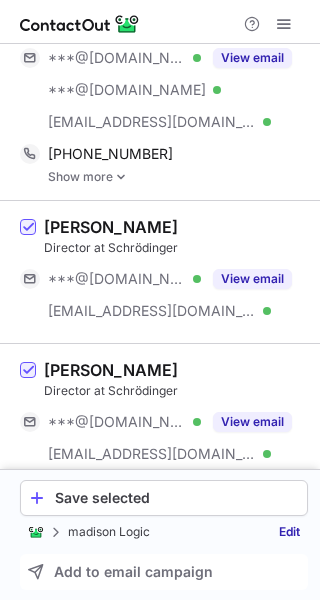 scroll, scrollTop: 369, scrollLeft: 0, axis: vertical 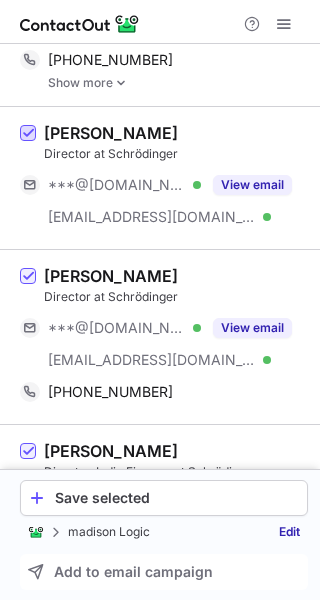 click at bounding box center (28, 133) 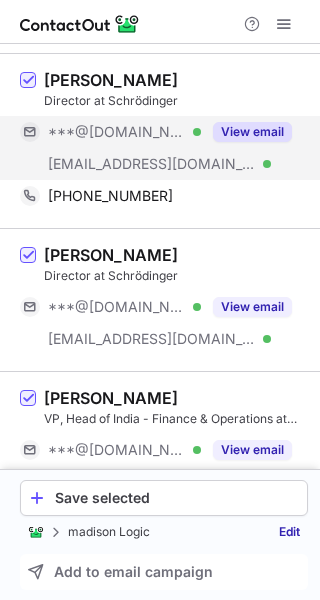 scroll, scrollTop: 1043, scrollLeft: 0, axis: vertical 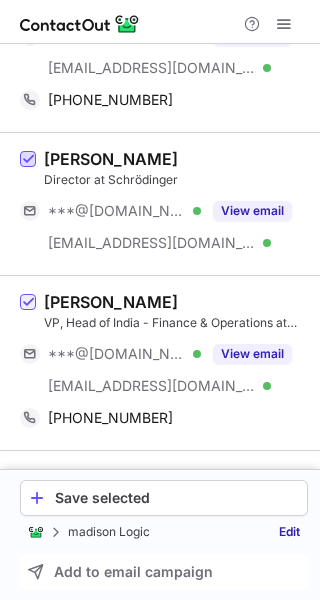 click at bounding box center [28, 159] 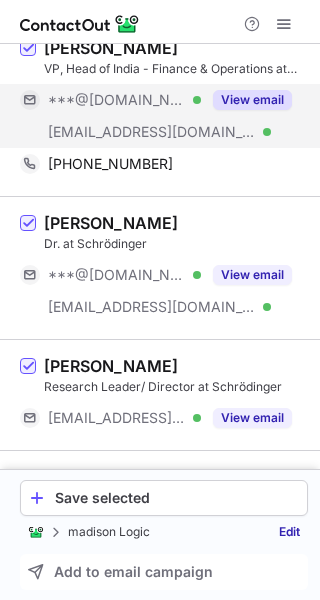 scroll, scrollTop: 1373, scrollLeft: 0, axis: vertical 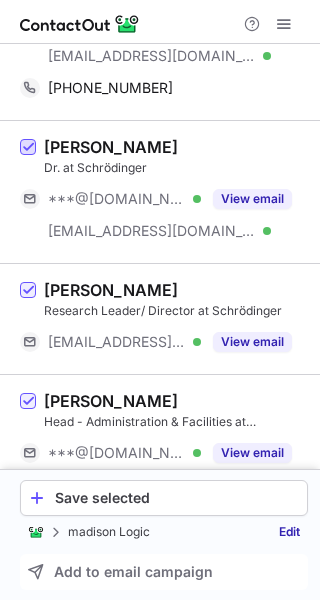 click at bounding box center (28, 147) 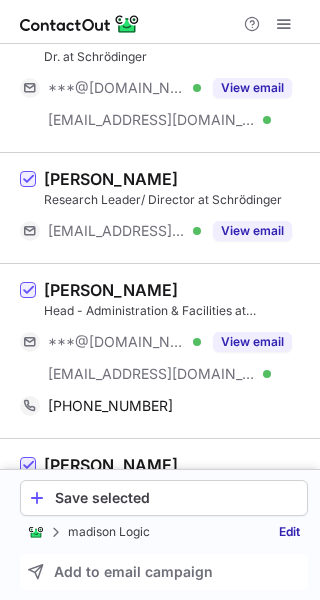 scroll, scrollTop: 1492, scrollLeft: 0, axis: vertical 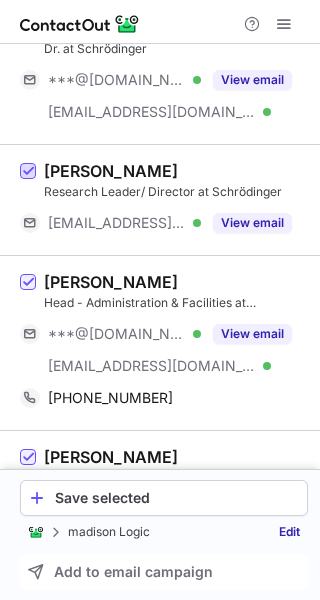 click at bounding box center [28, 171] 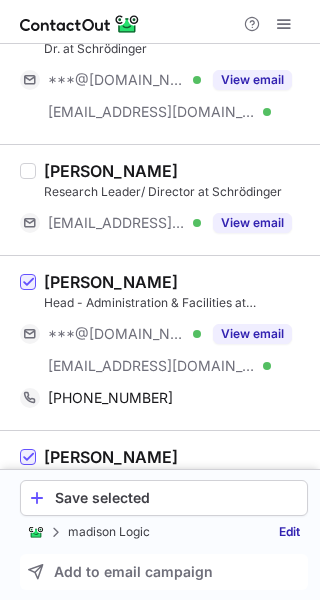 scroll, scrollTop: 1628, scrollLeft: 0, axis: vertical 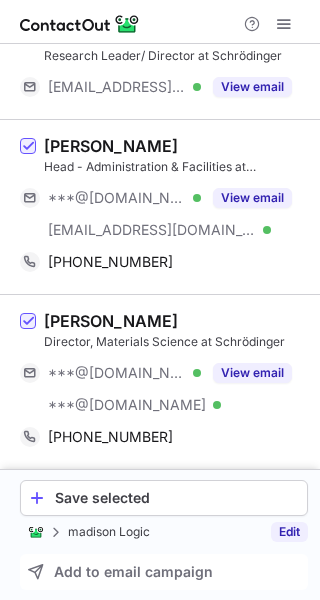 click on "Edit" at bounding box center (289, 532) 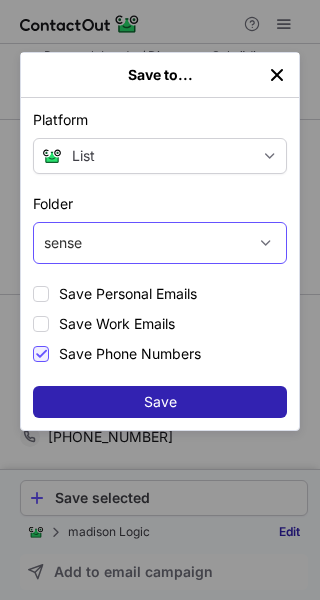 click on "sense" at bounding box center [140, 243] 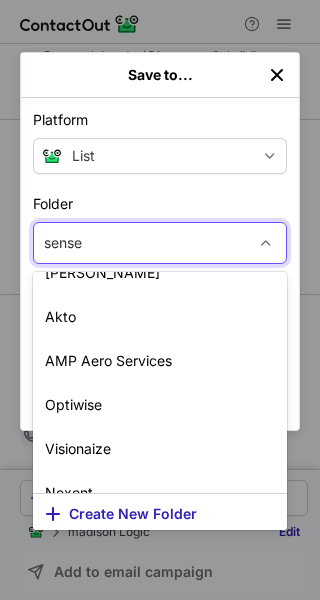 scroll, scrollTop: 436, scrollLeft: 0, axis: vertical 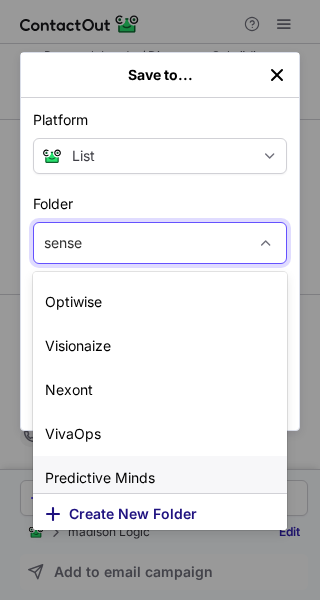 click on "Create New Folder" at bounding box center (133, 514) 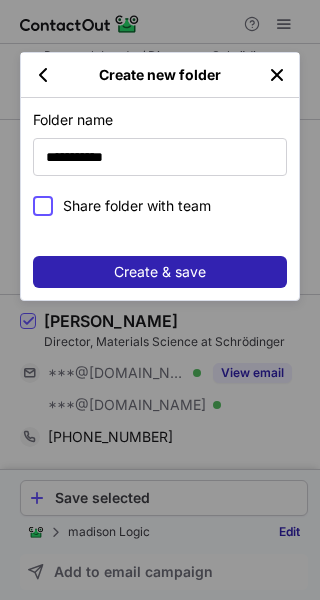 type on "**********" 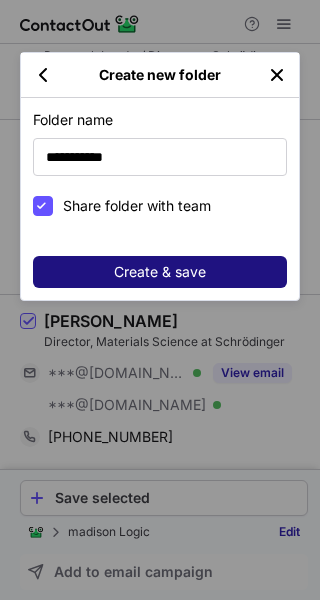 click on "Create & save" at bounding box center [160, 272] 